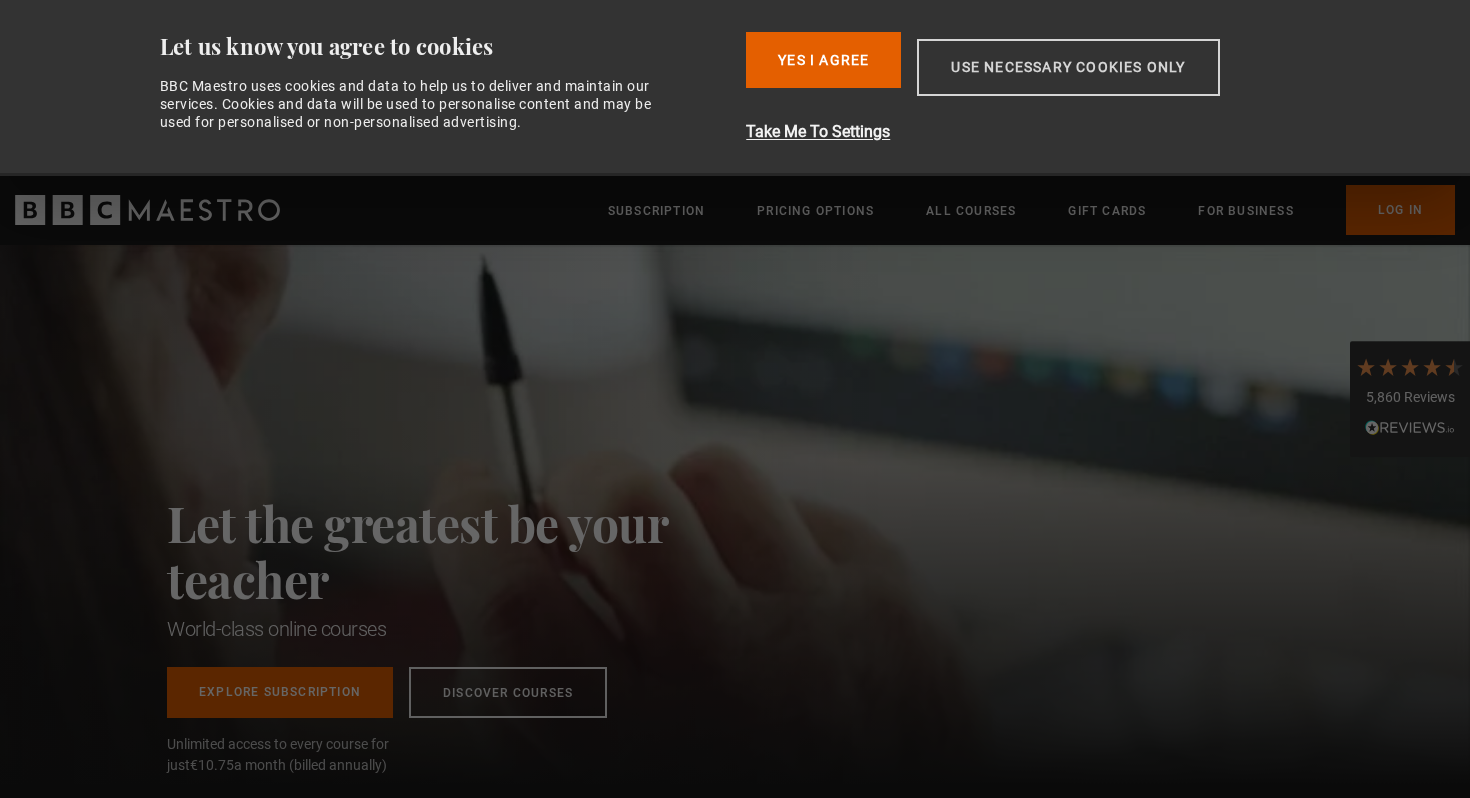 scroll, scrollTop: 0, scrollLeft: 0, axis: both 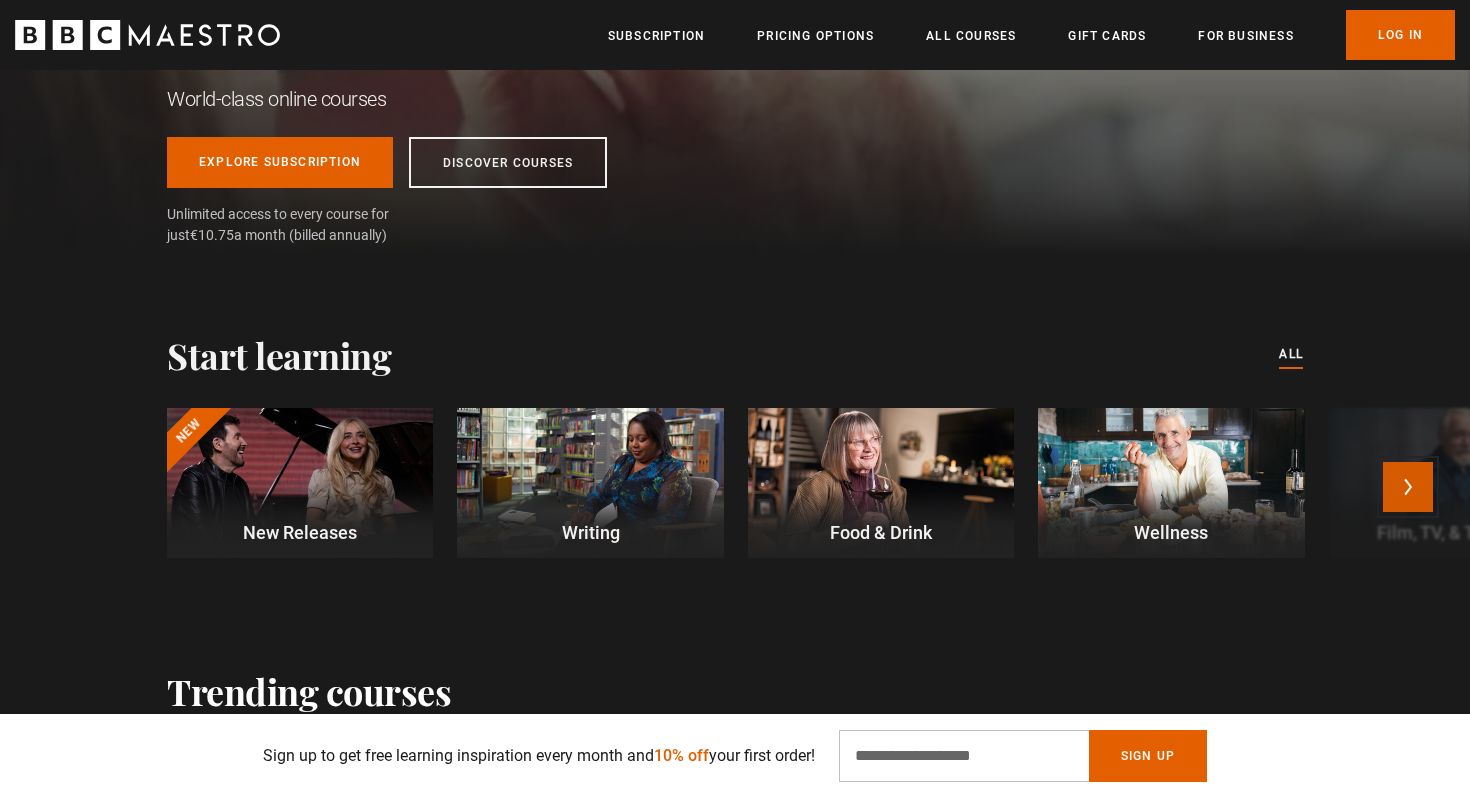 click on "Next" at bounding box center (1408, 487) 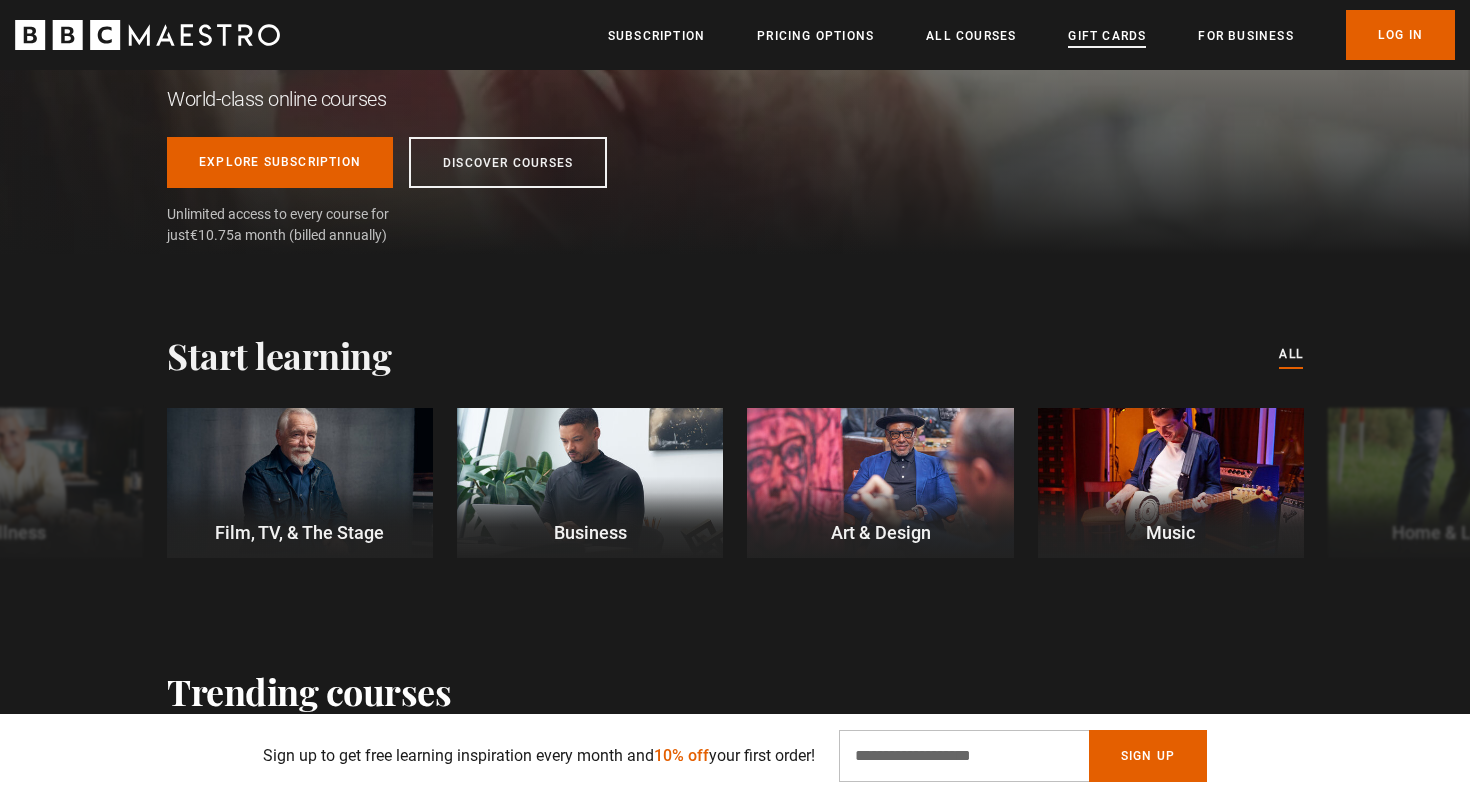 click on "Gift Cards" at bounding box center [1107, 36] 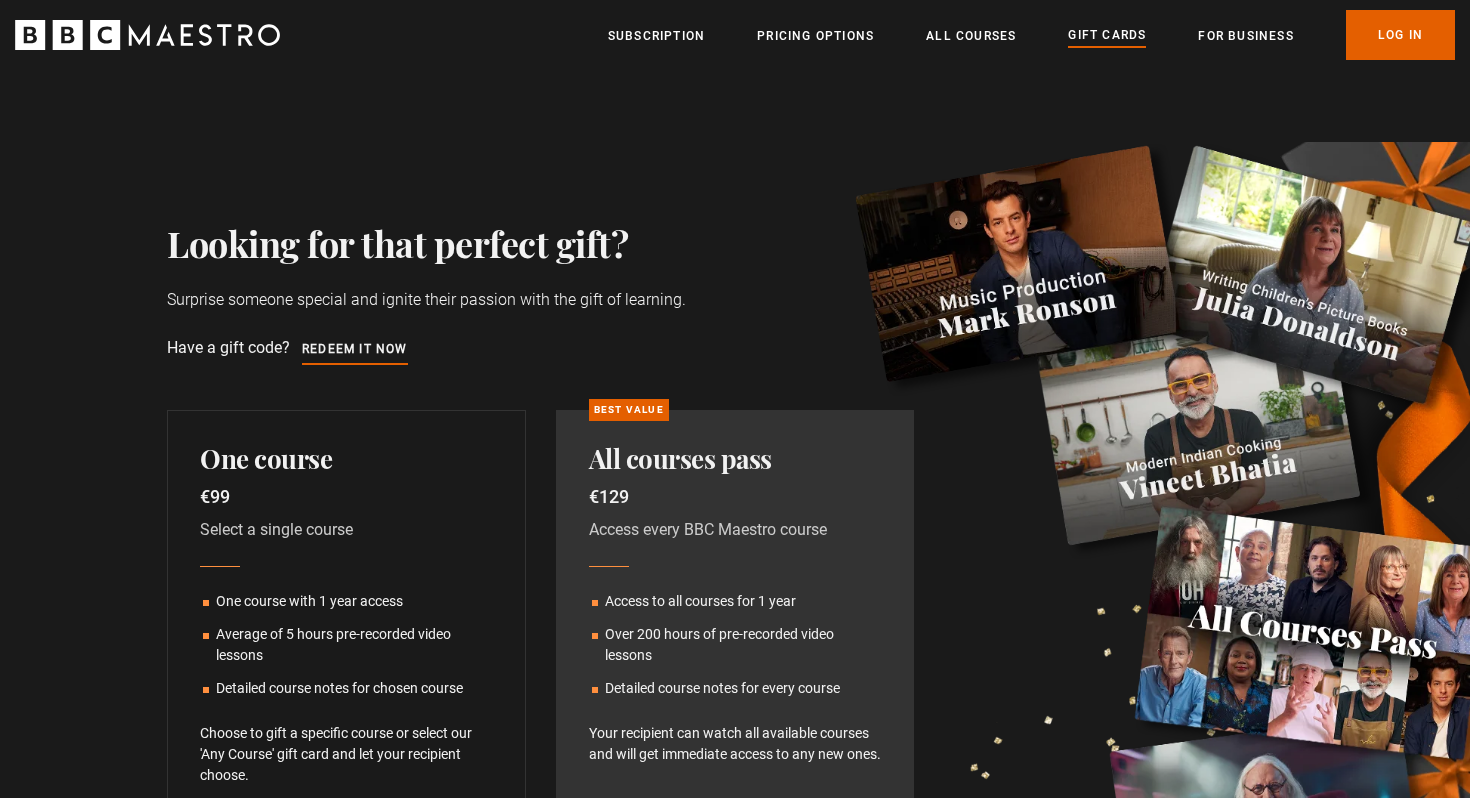 scroll, scrollTop: 0, scrollLeft: 0, axis: both 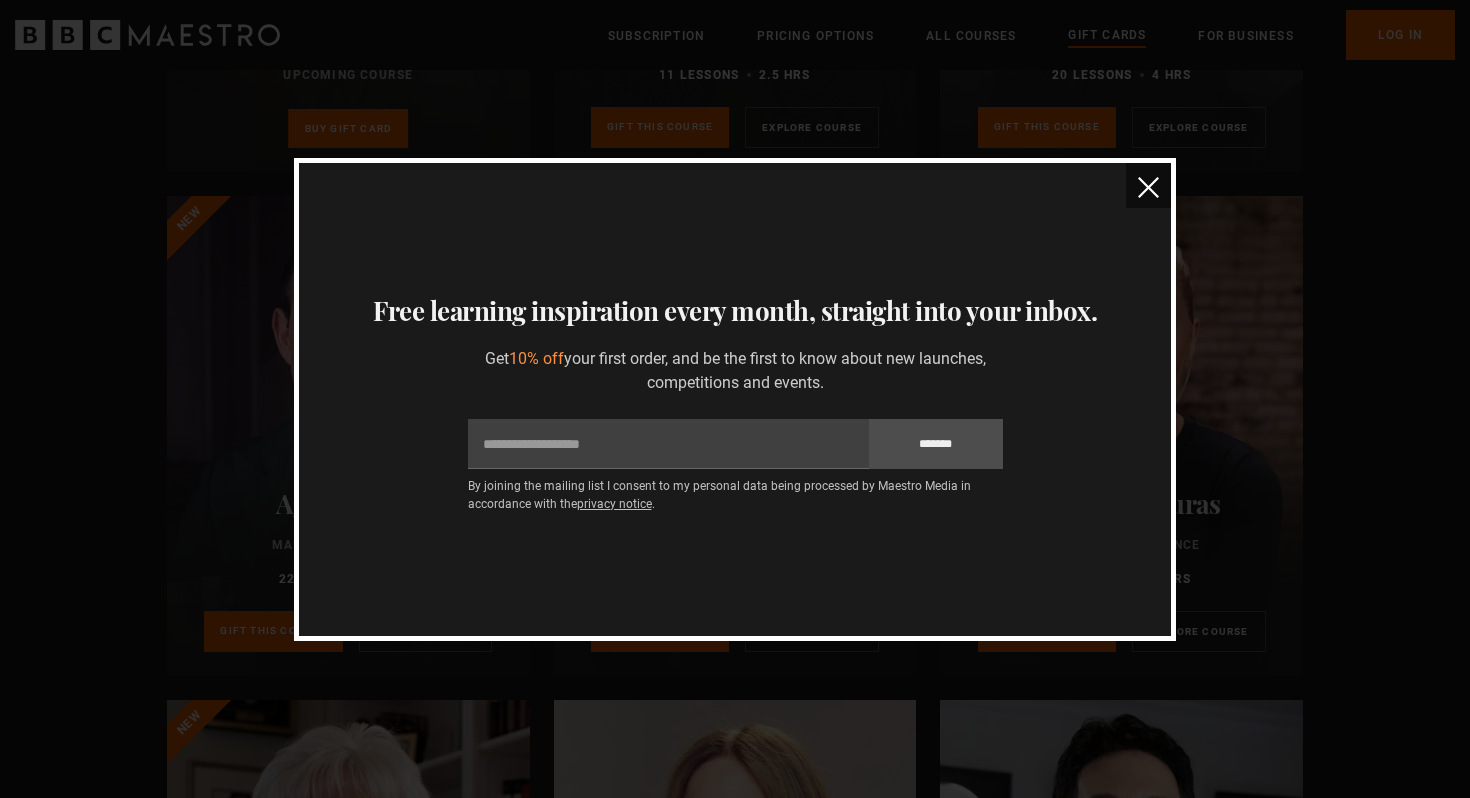 click at bounding box center [1148, 187] 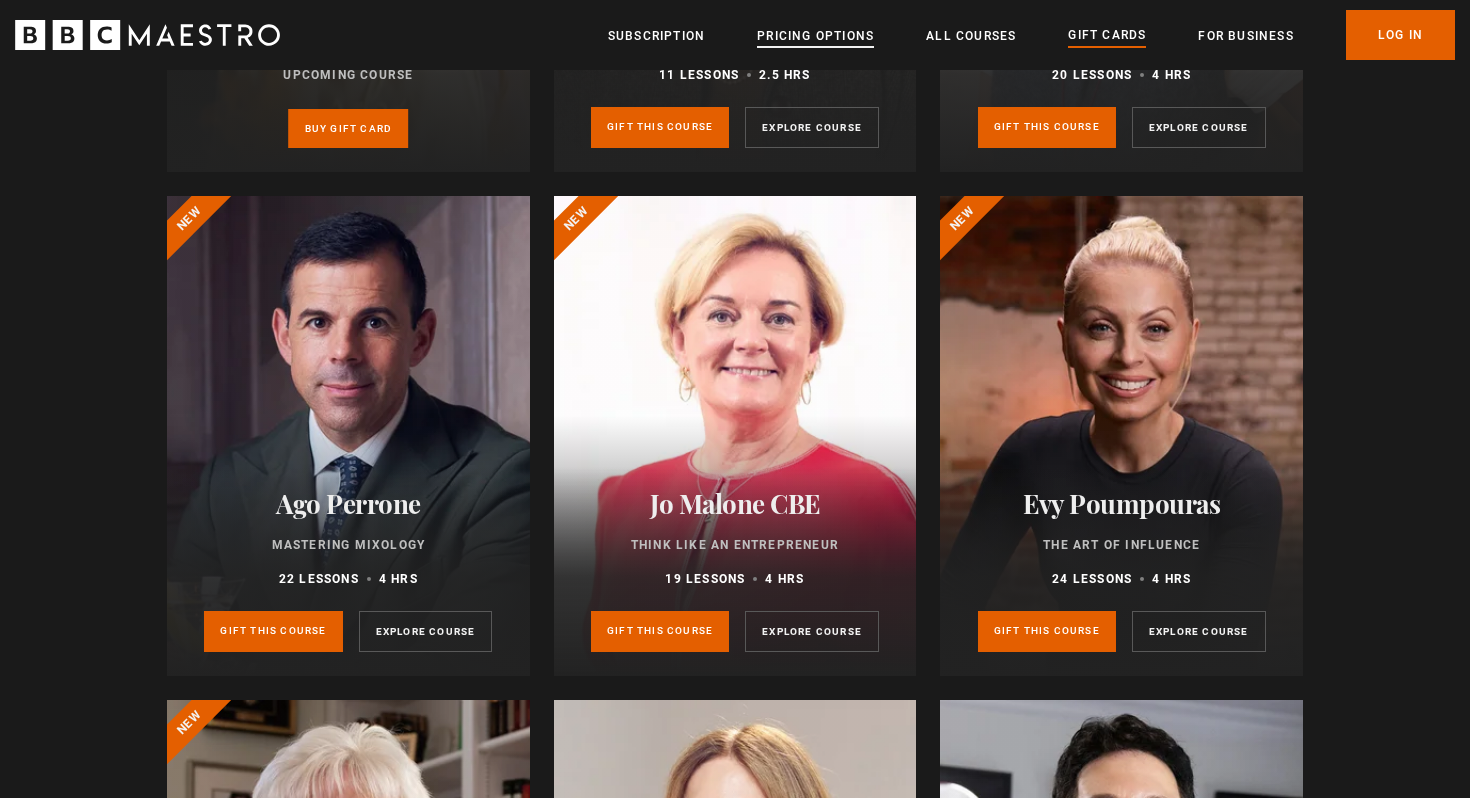 click on "Pricing Options" at bounding box center [815, 36] 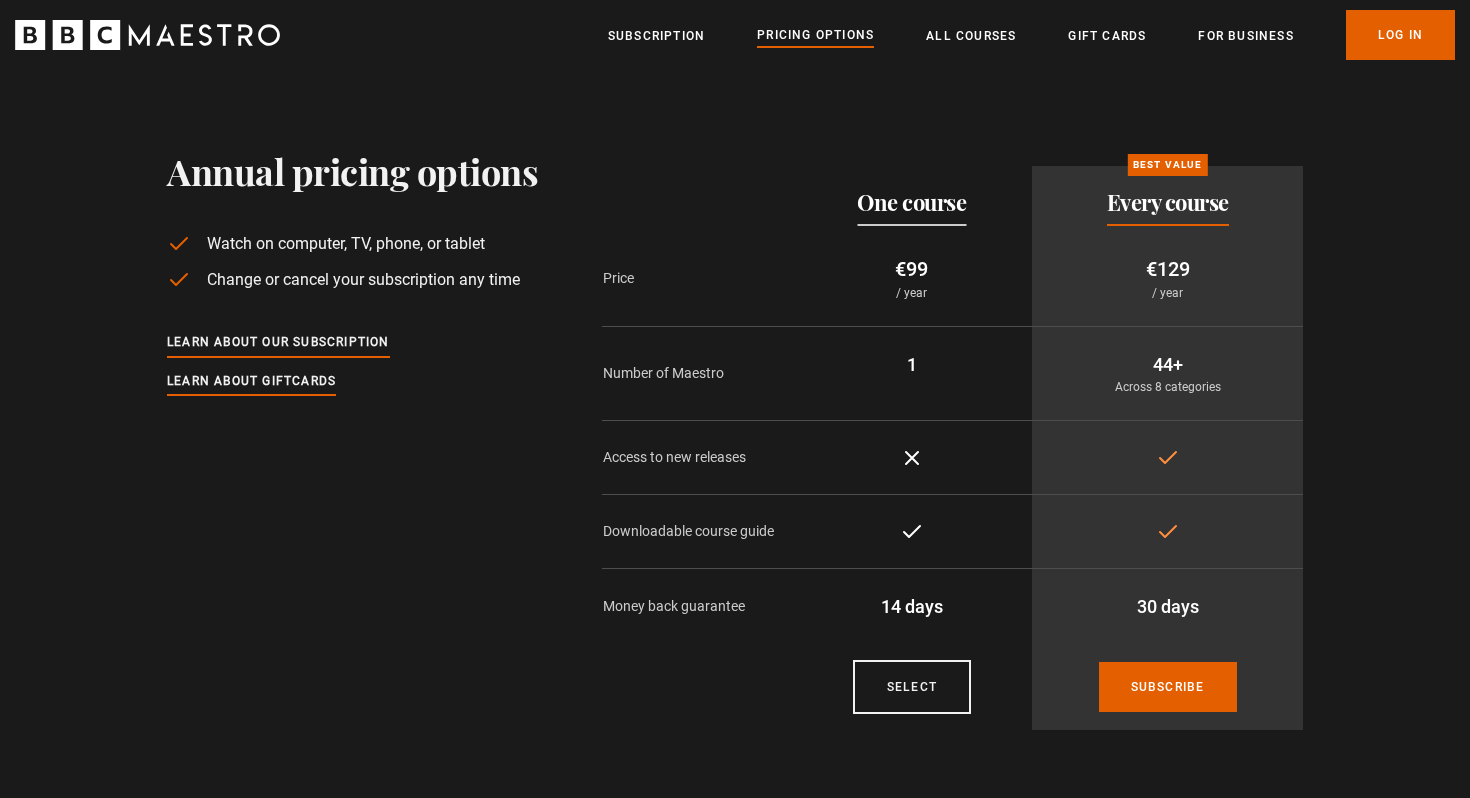 scroll, scrollTop: 0, scrollLeft: 0, axis: both 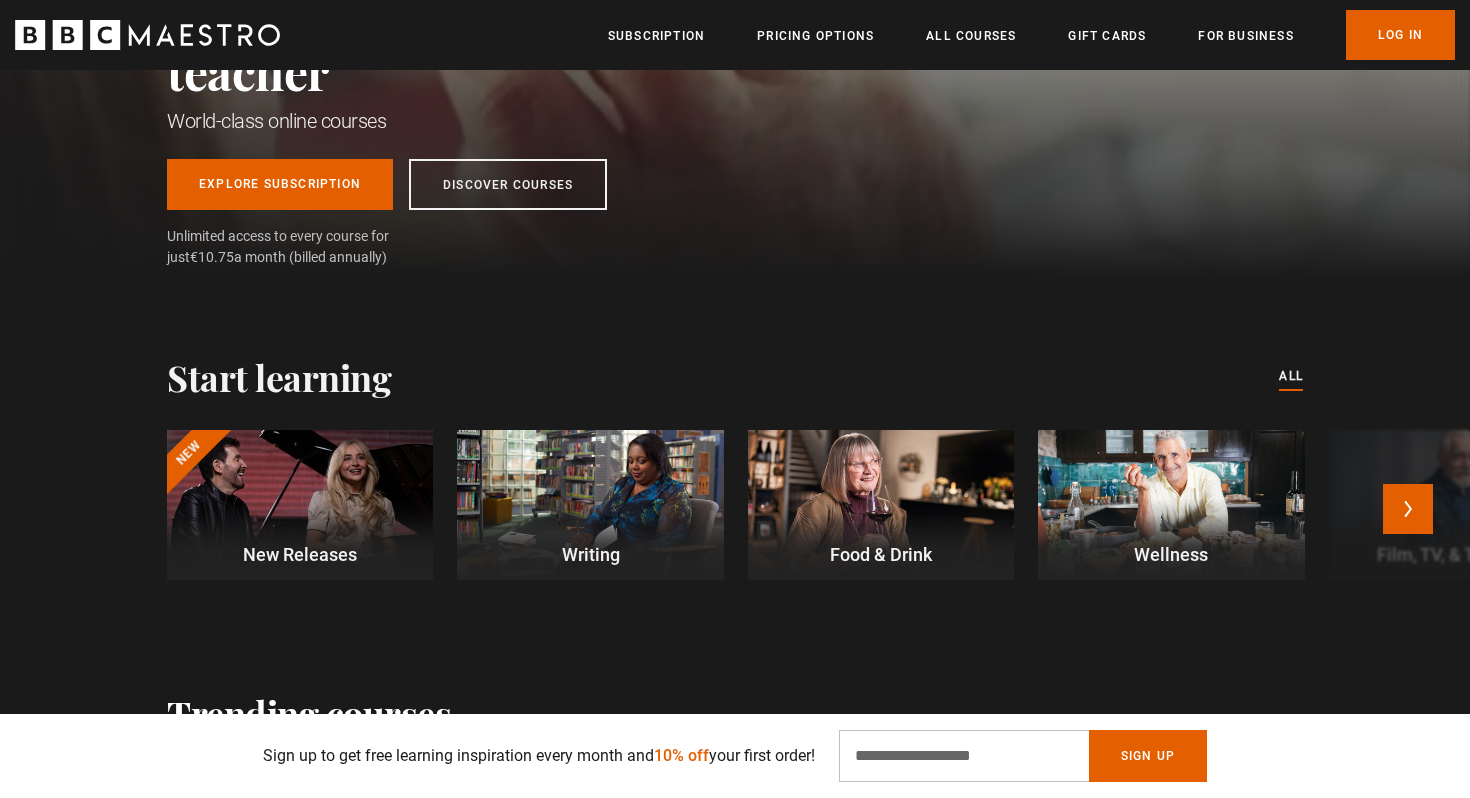 click at bounding box center (881, 505) 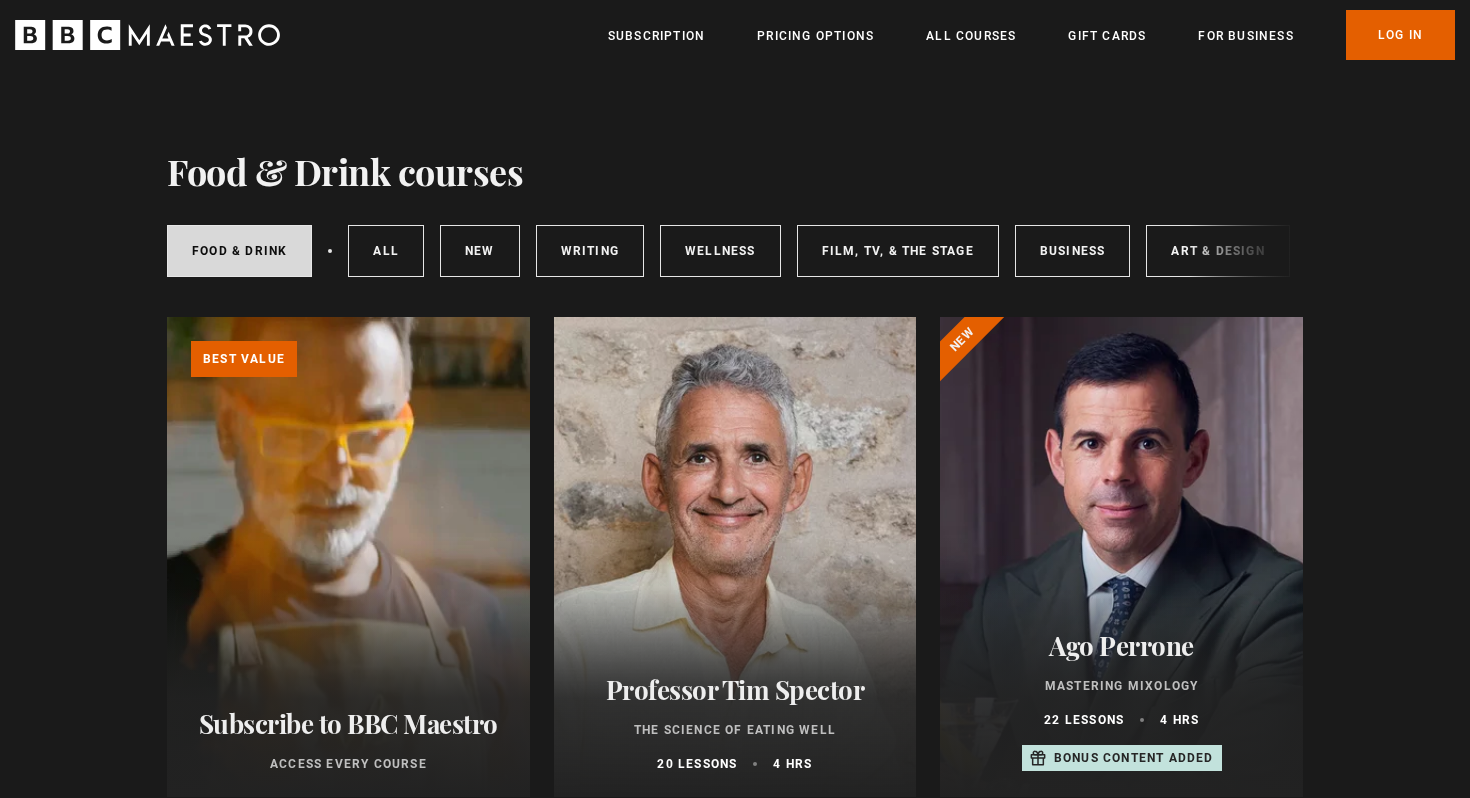 scroll, scrollTop: 0, scrollLeft: 0, axis: both 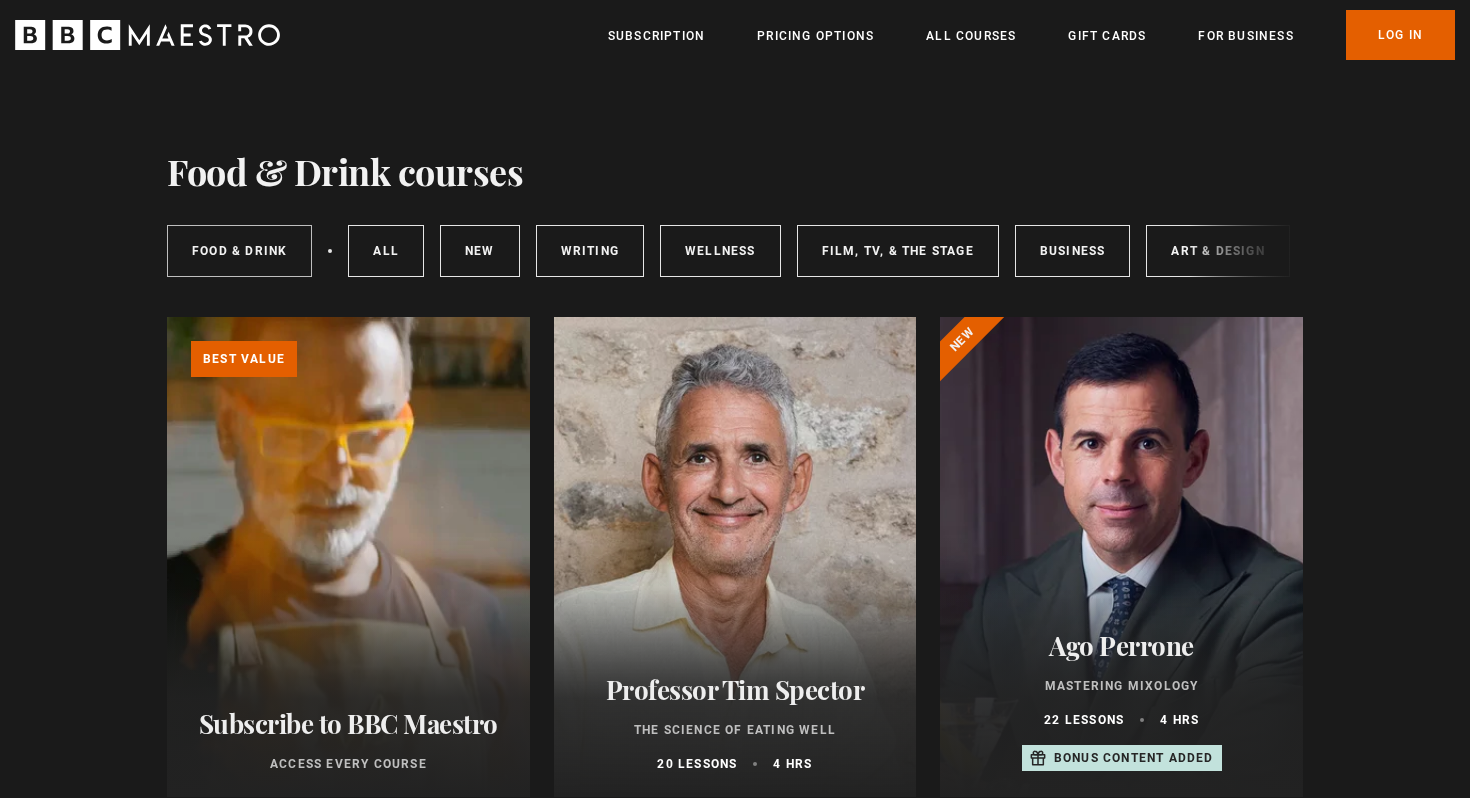 click on "Food & Drink" at bounding box center [239, 251] 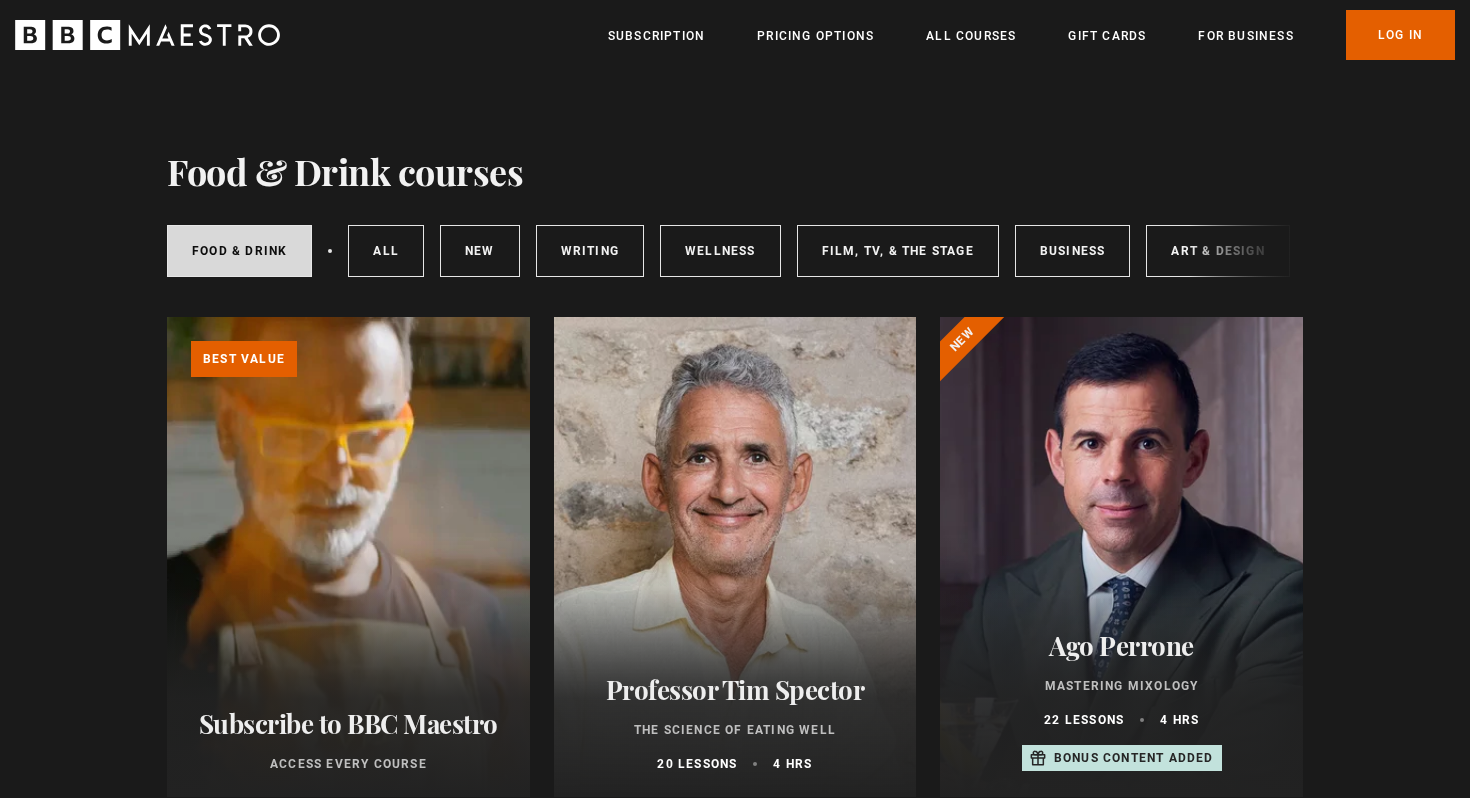 scroll, scrollTop: 0, scrollLeft: 0, axis: both 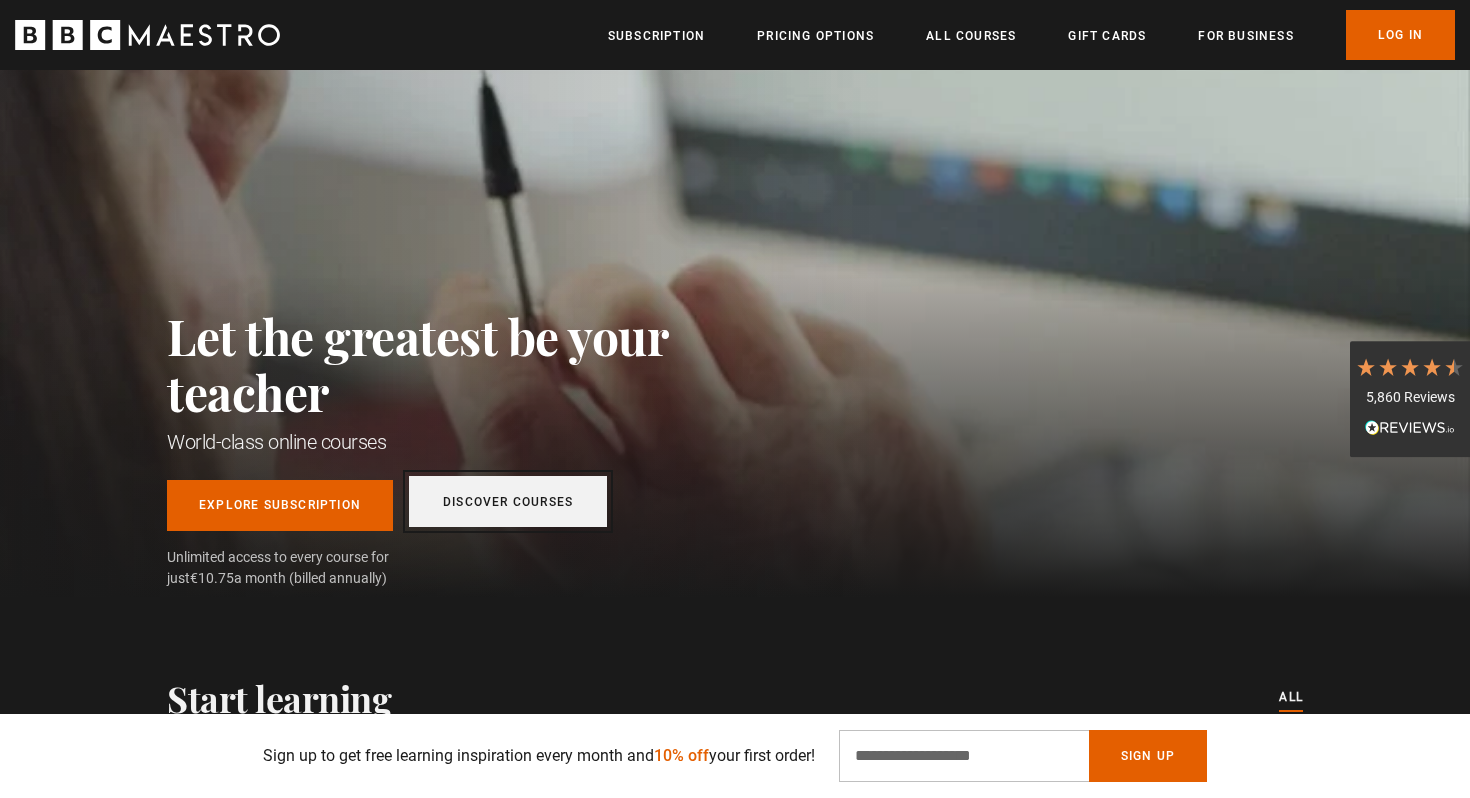 click on "Discover Courses" at bounding box center (508, 501) 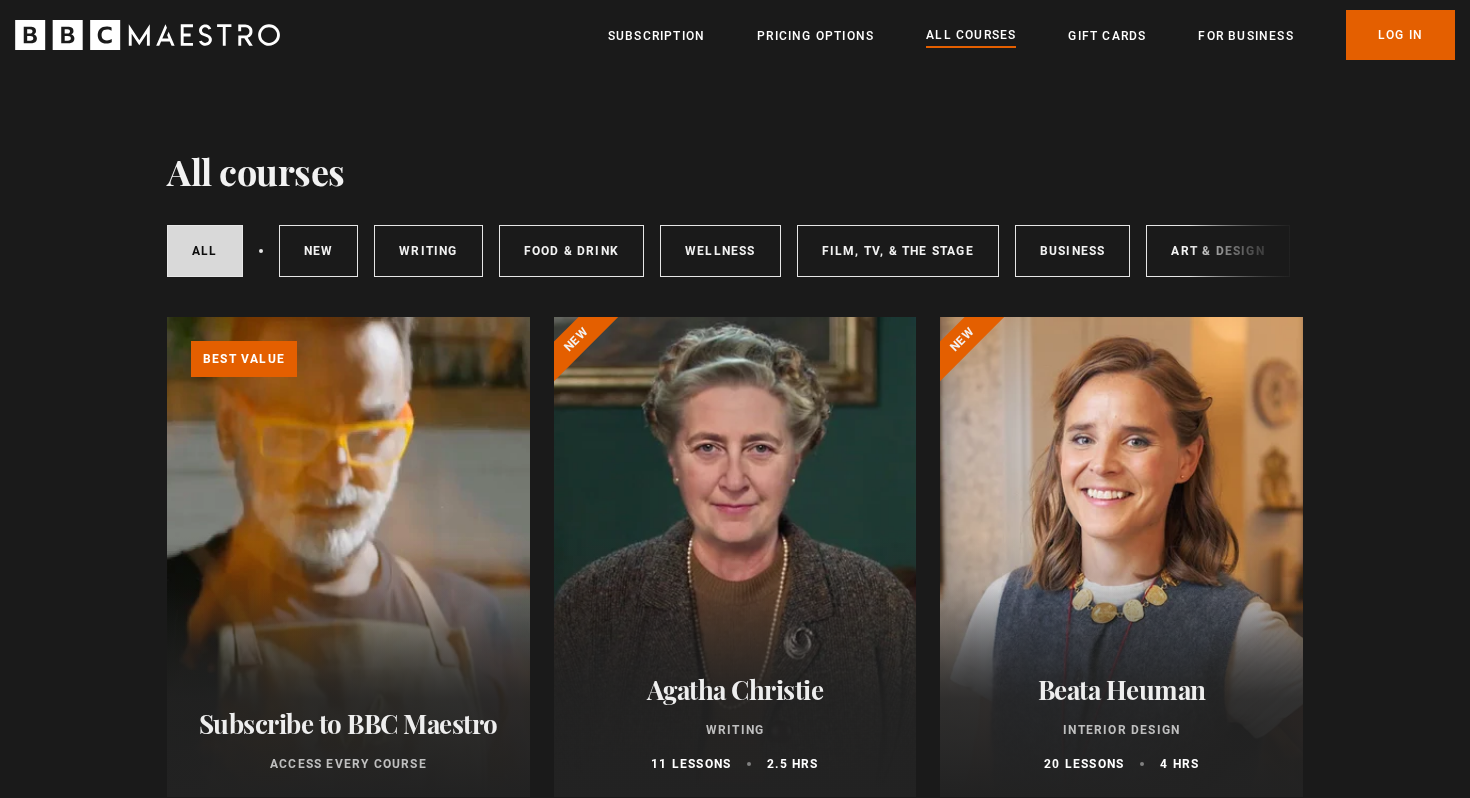 scroll, scrollTop: 0, scrollLeft: 0, axis: both 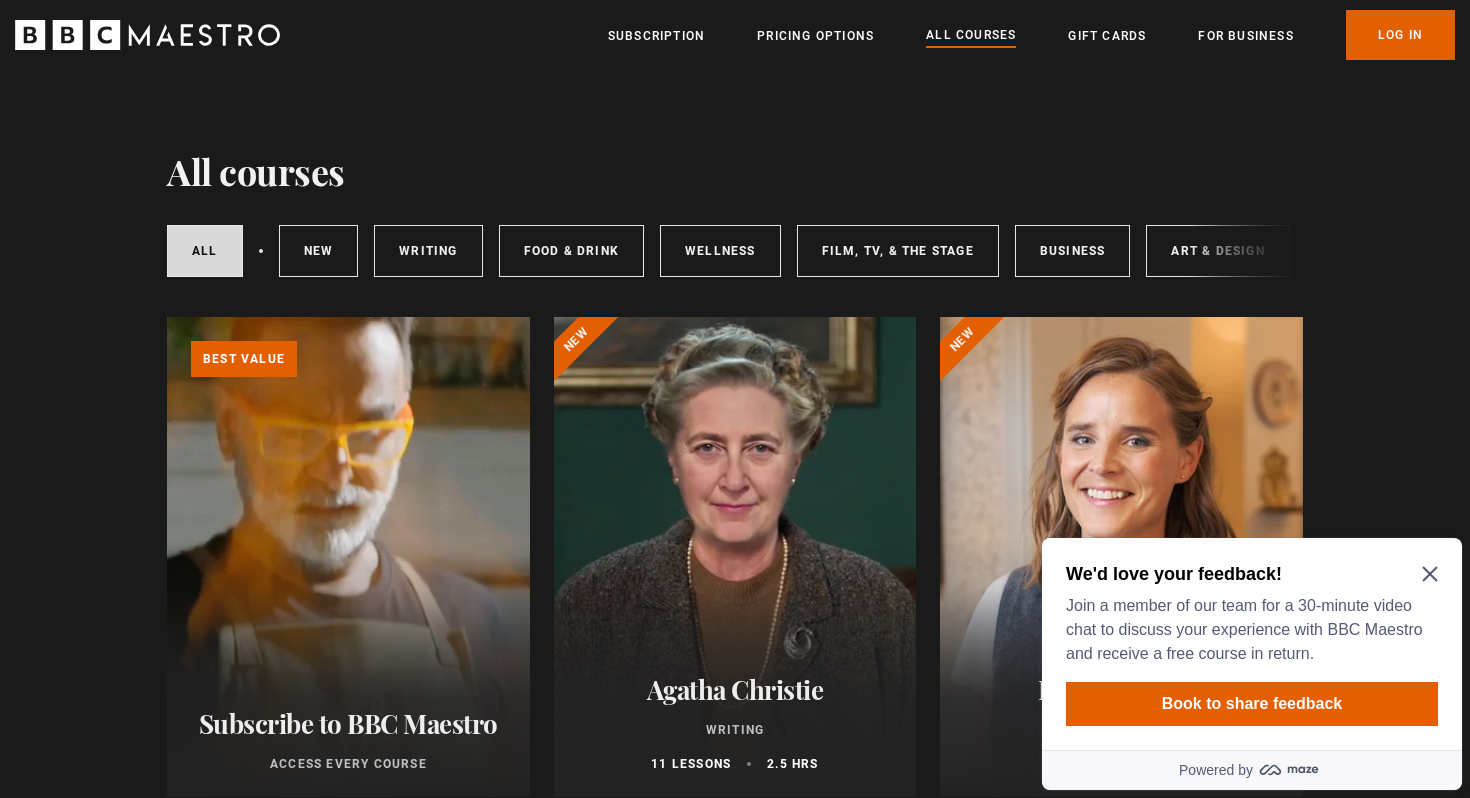 click 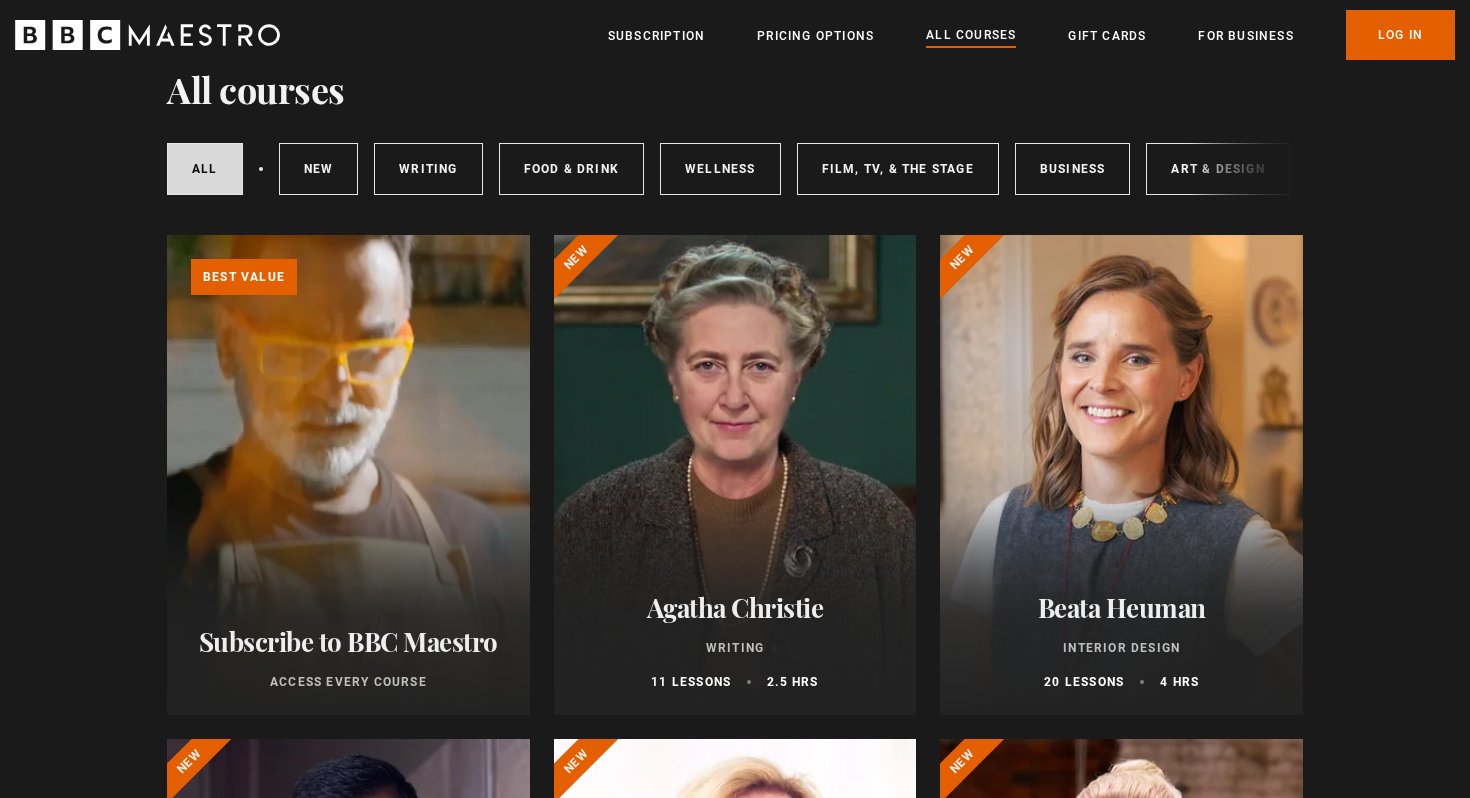 scroll, scrollTop: 111, scrollLeft: 0, axis: vertical 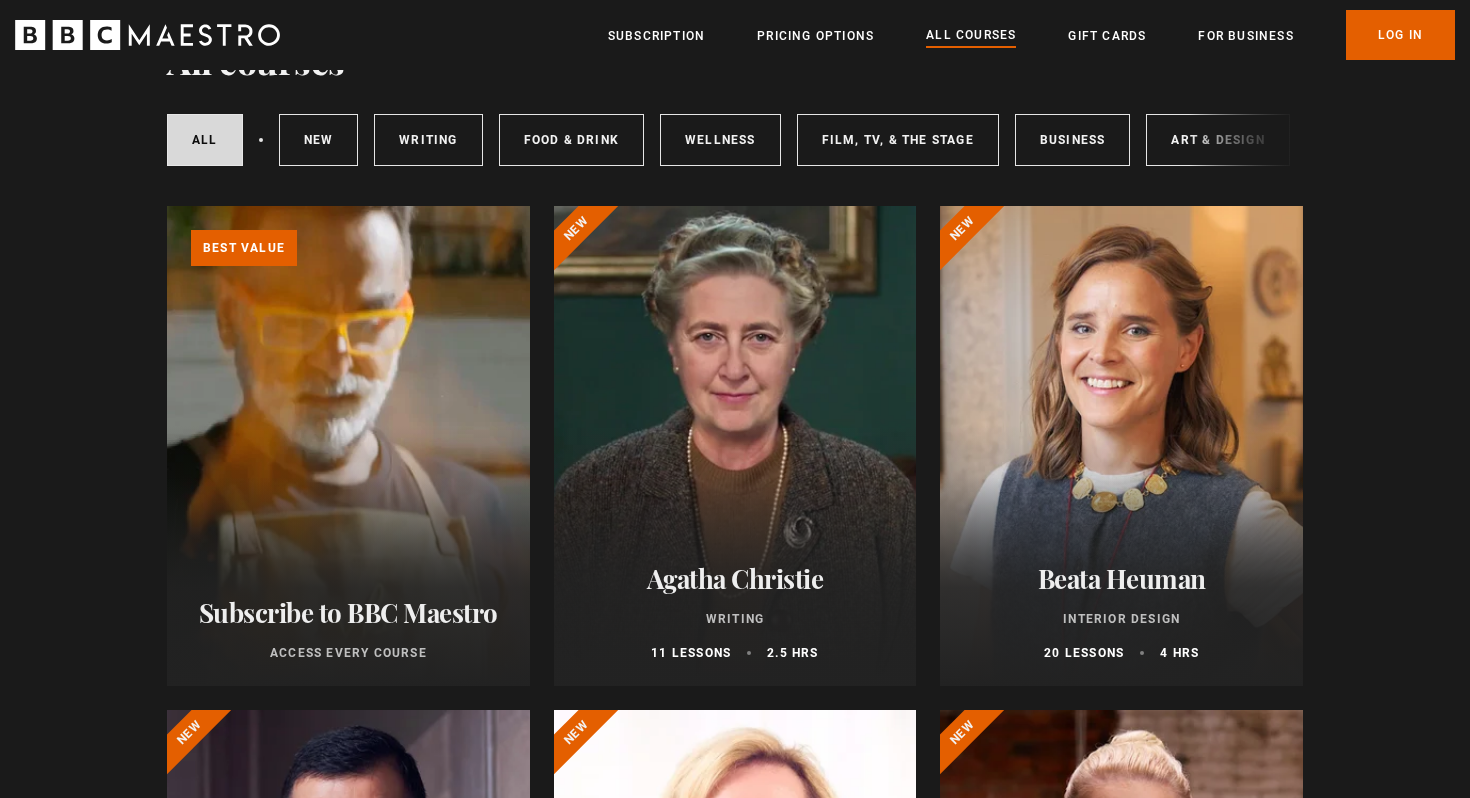 click on "Agatha Christie" at bounding box center (735, 578) 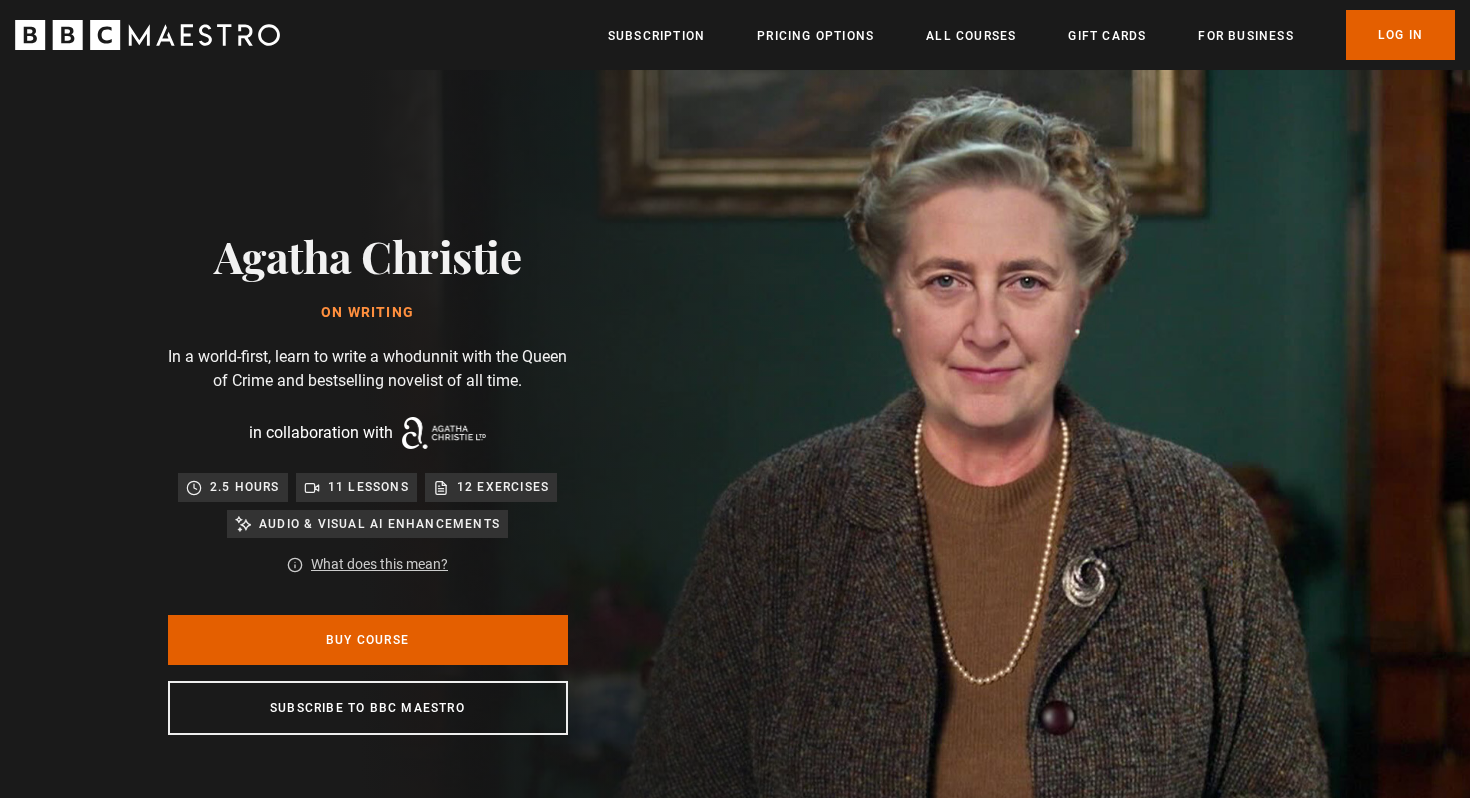 scroll, scrollTop: 0, scrollLeft: 0, axis: both 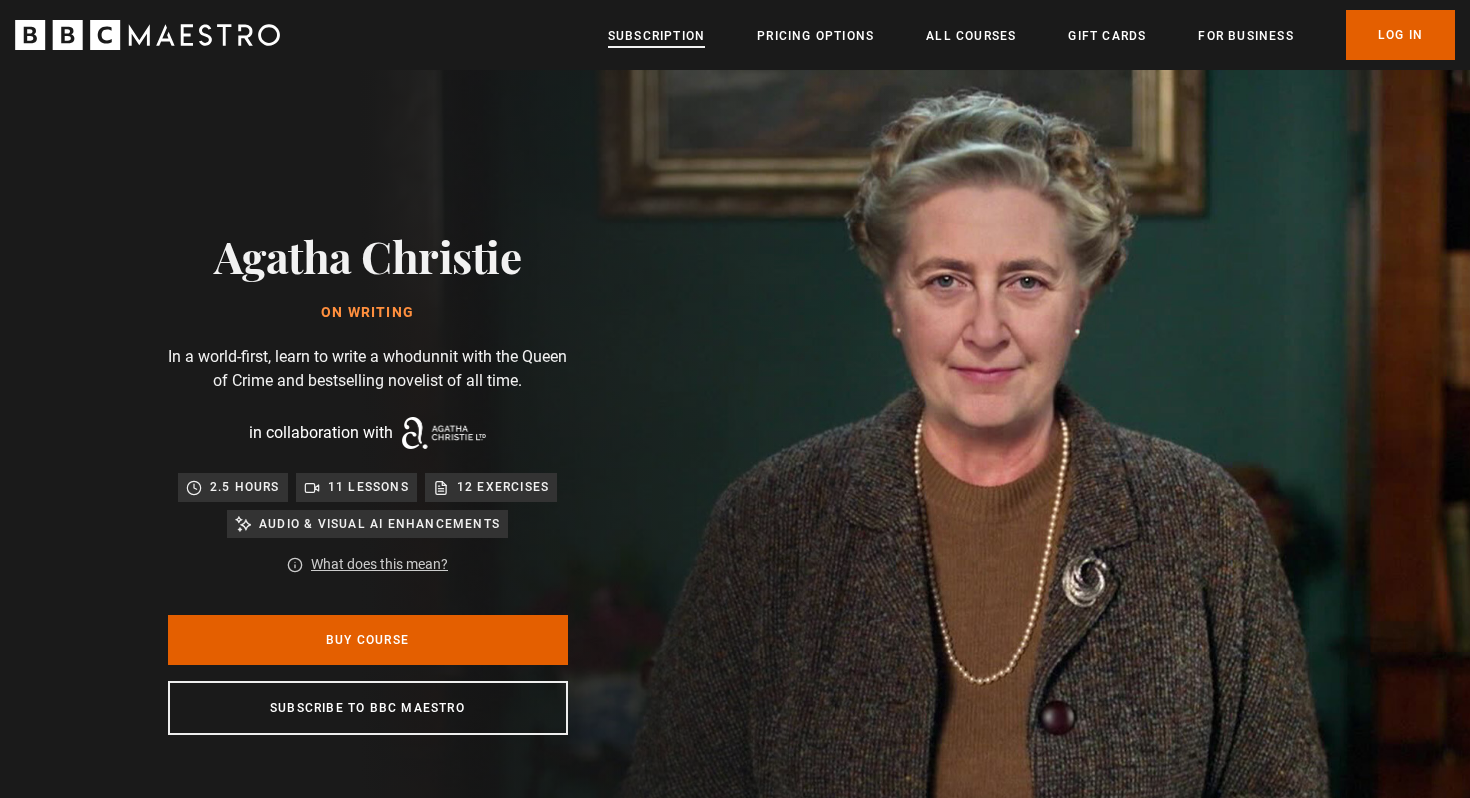 click on "Subscription" at bounding box center [656, 36] 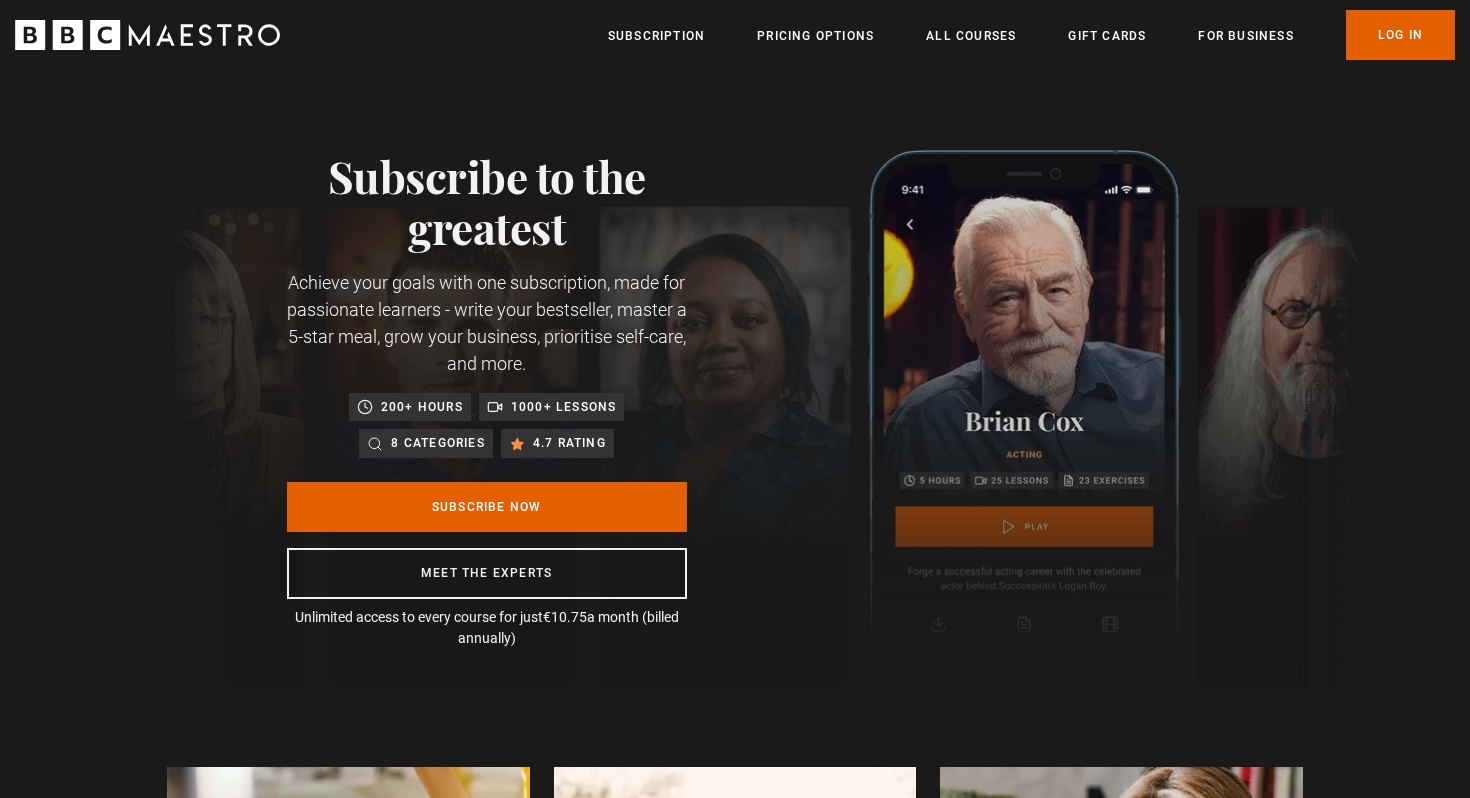 scroll, scrollTop: 0, scrollLeft: 0, axis: both 